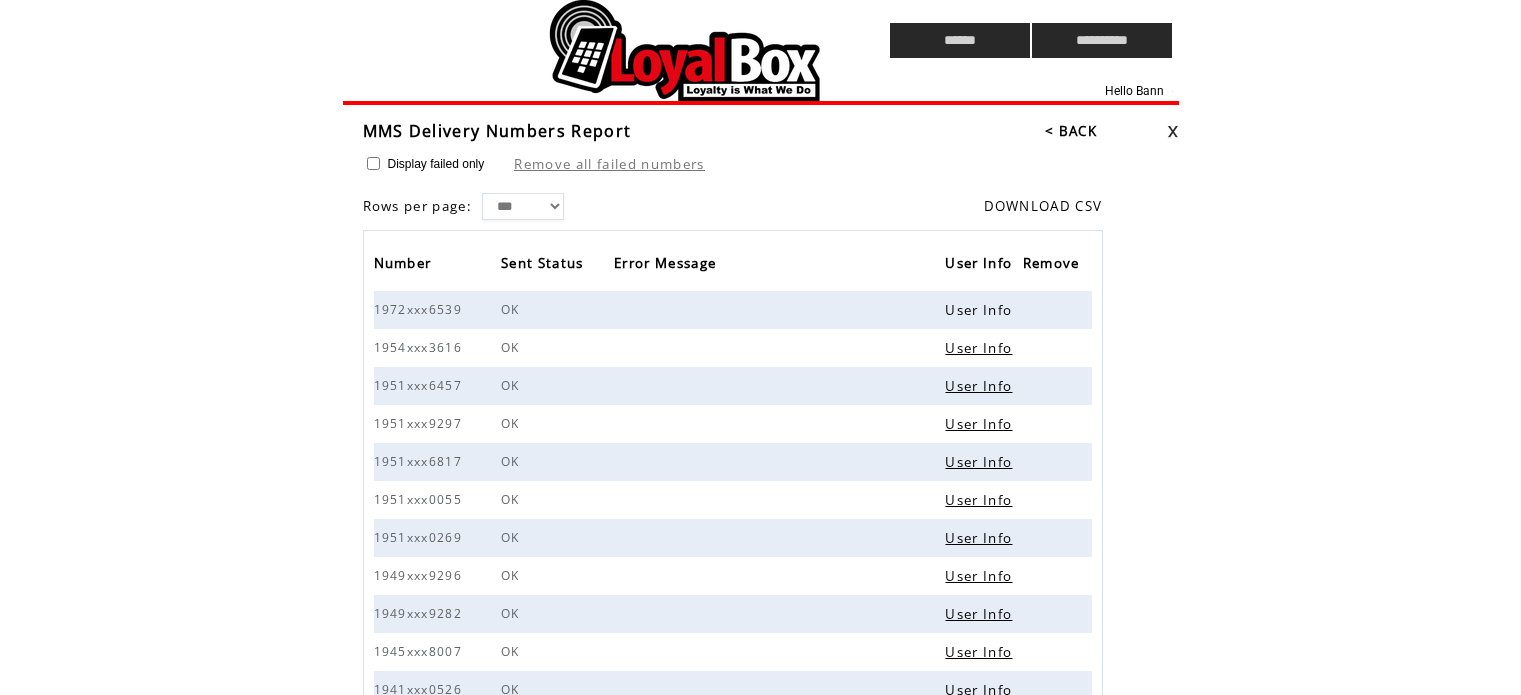 scroll, scrollTop: 0, scrollLeft: 0, axis: both 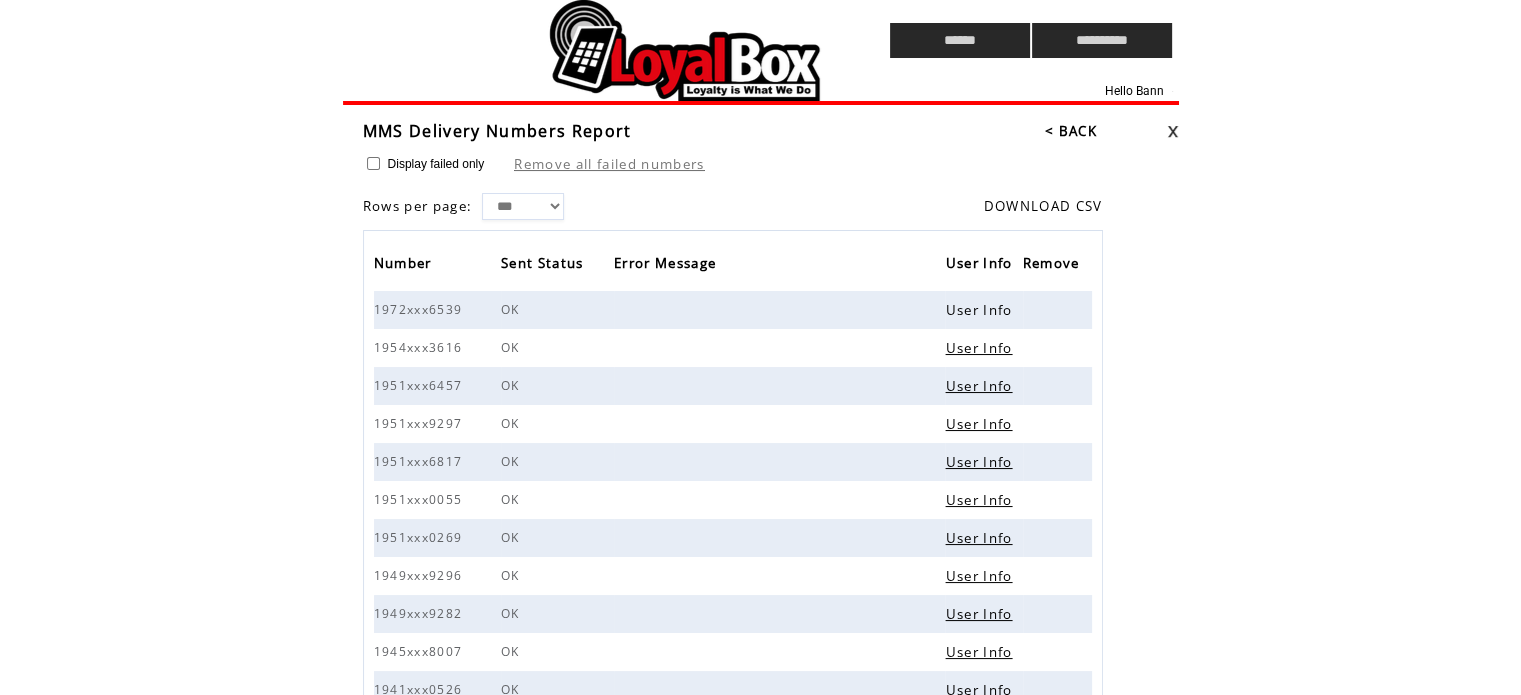click at bounding box center (1173, 131) 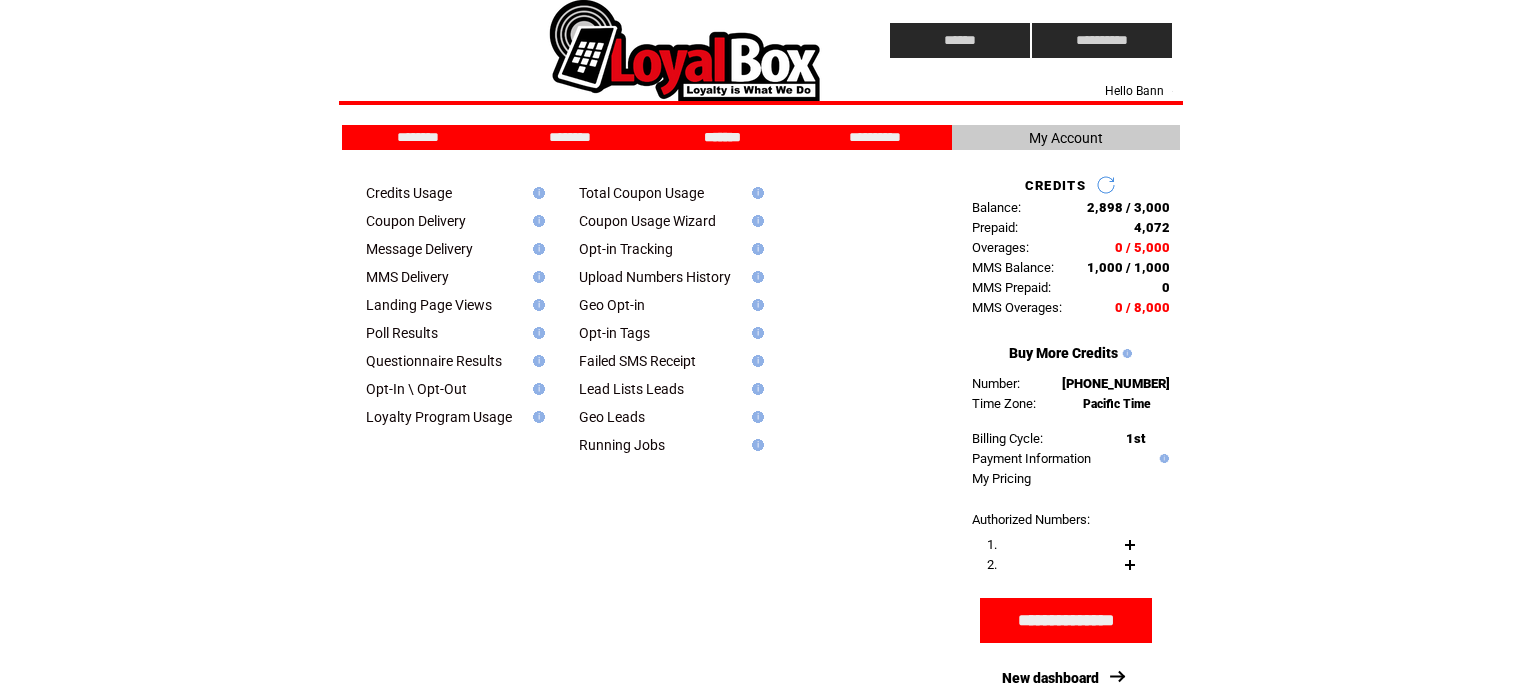 scroll, scrollTop: 0, scrollLeft: 0, axis: both 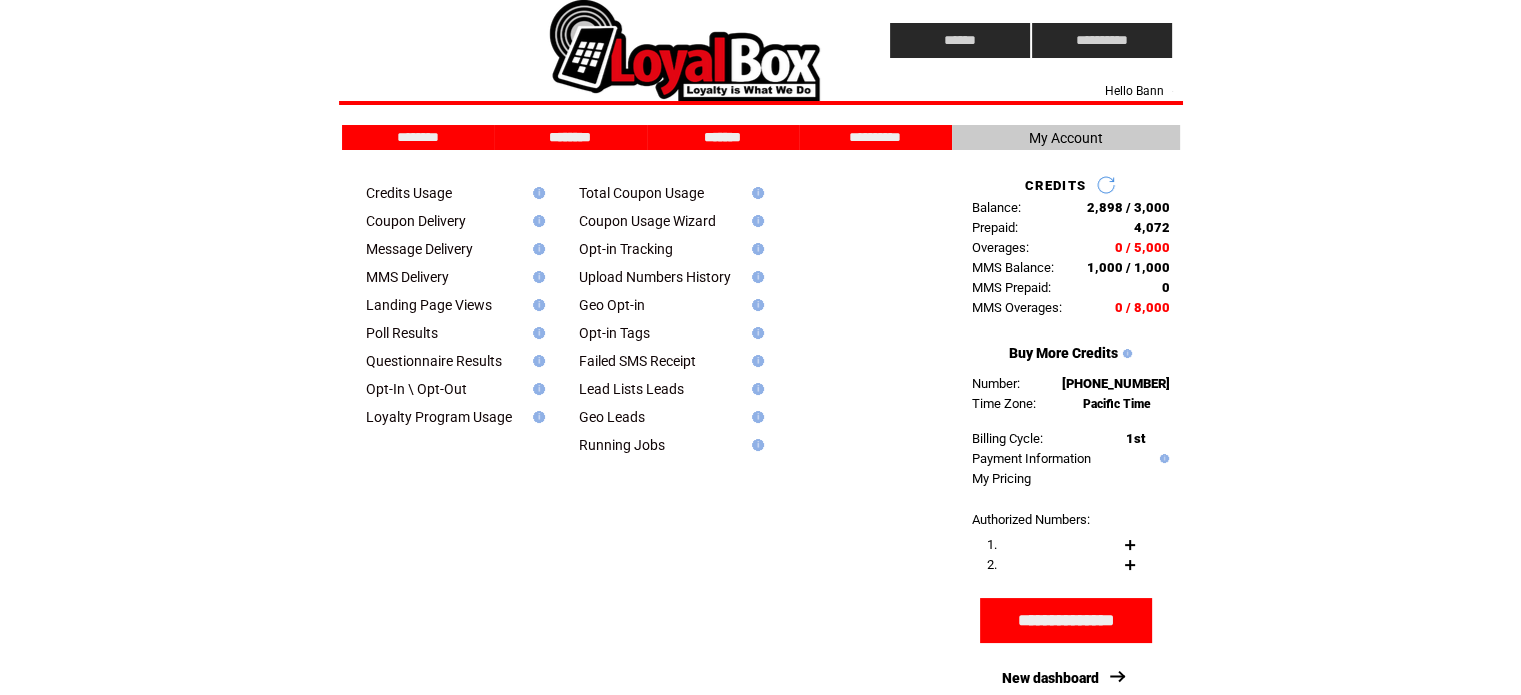 click on "********" at bounding box center [570, 137] 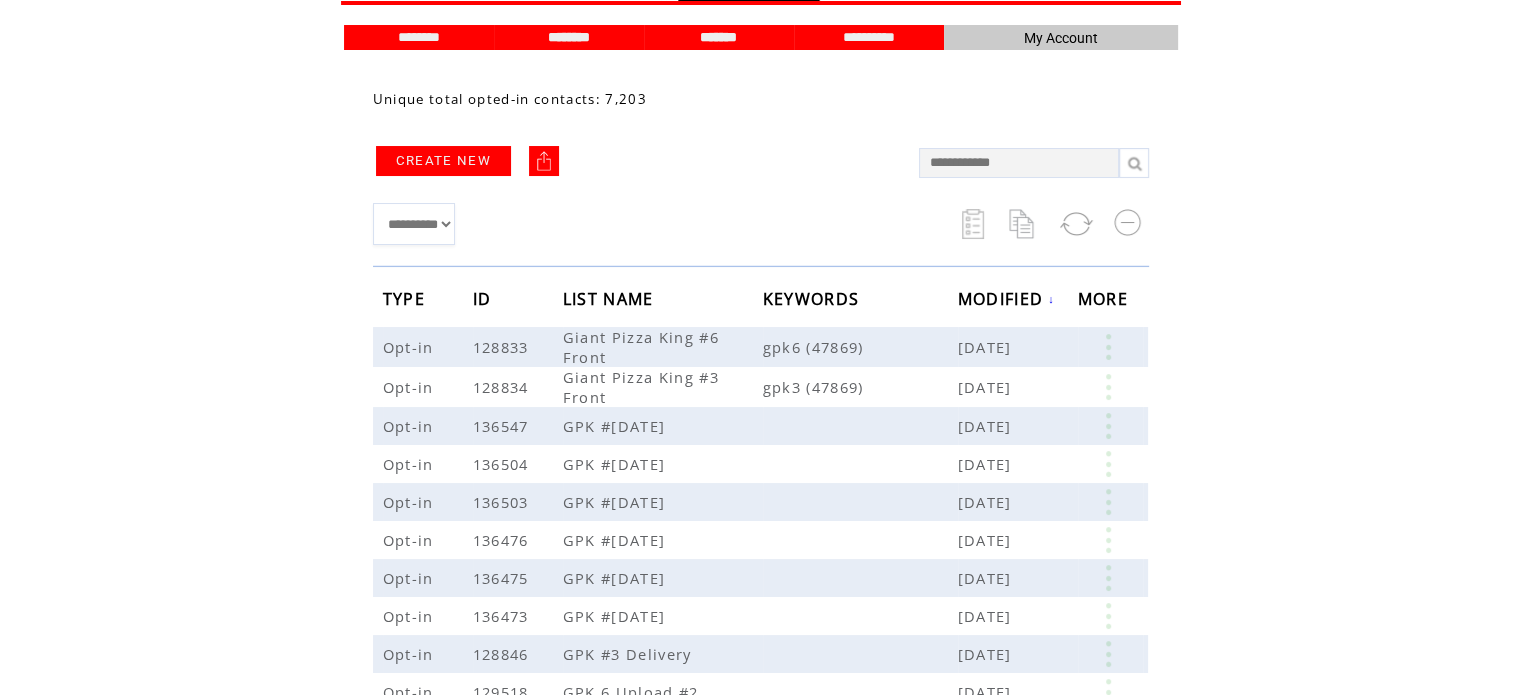 scroll, scrollTop: 0, scrollLeft: 0, axis: both 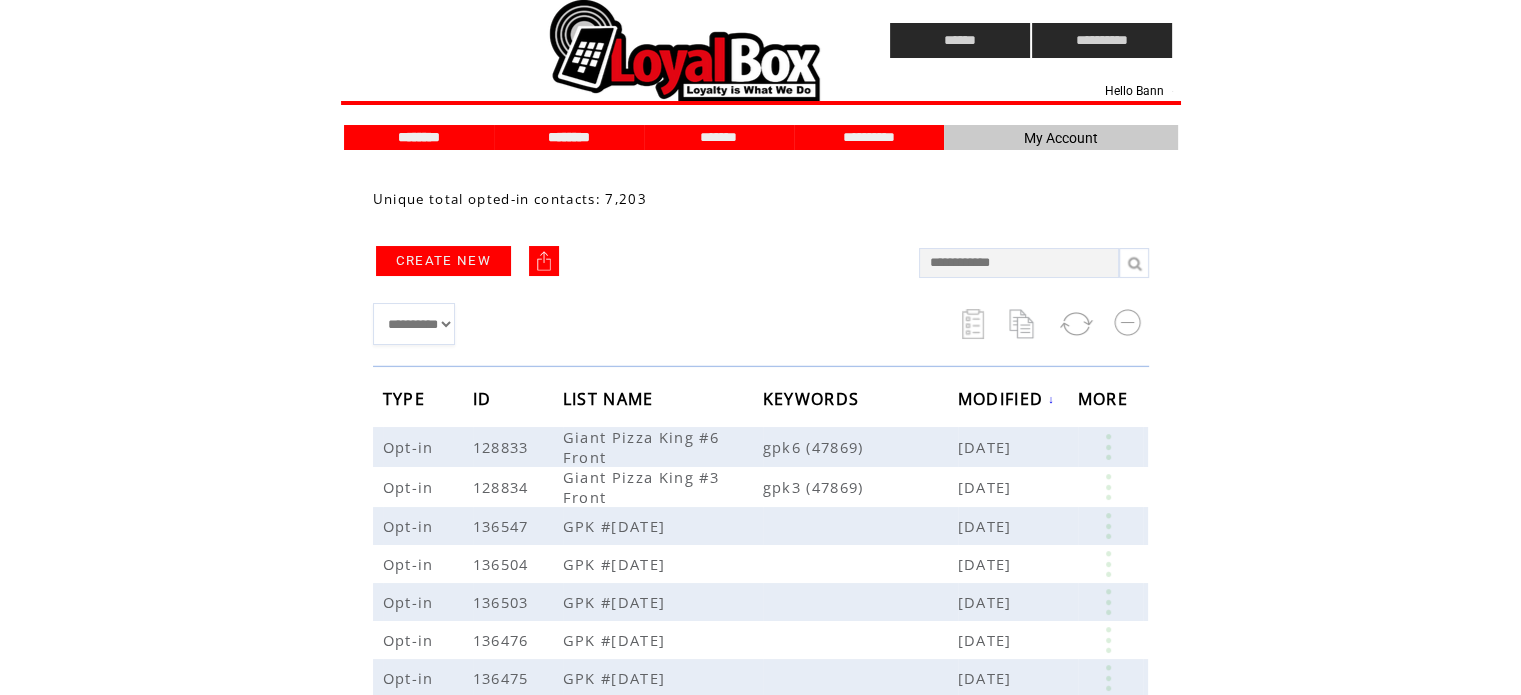 click on "********" at bounding box center [419, 137] 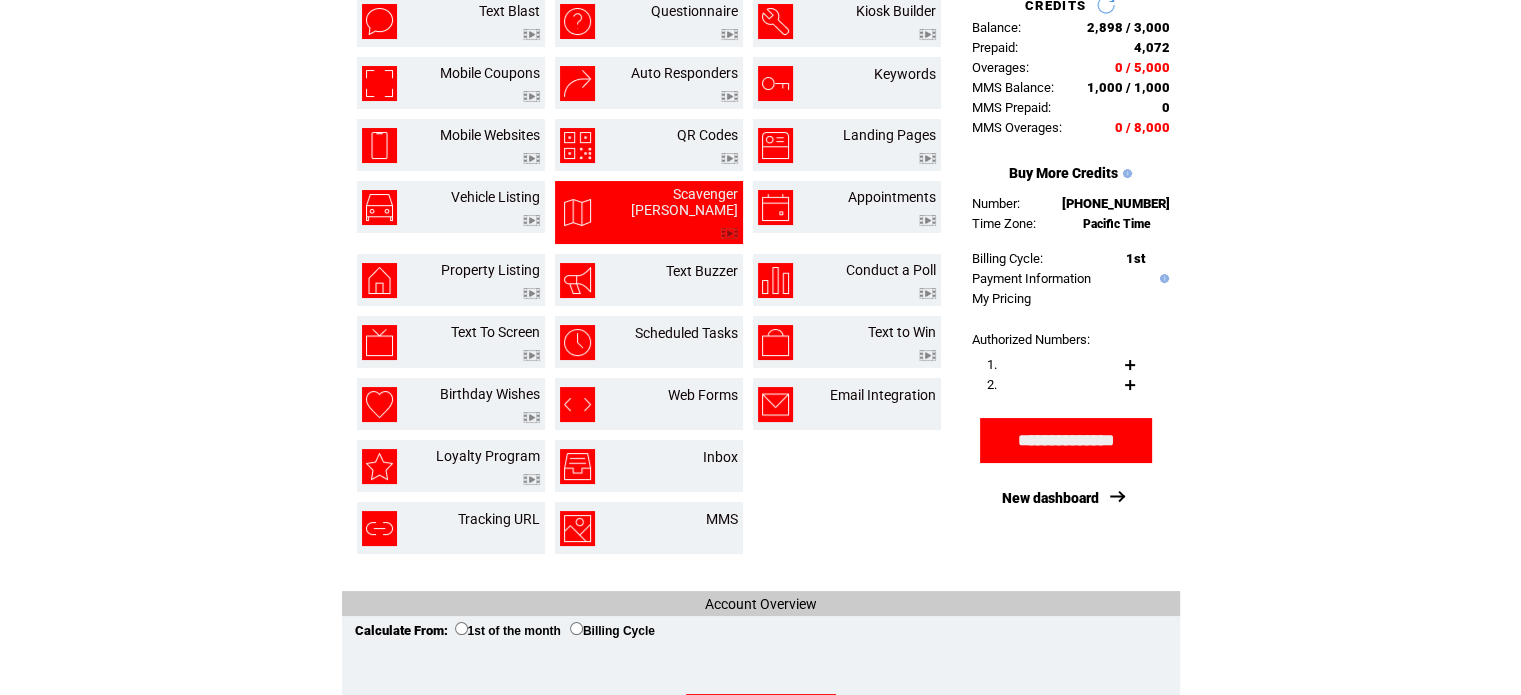 scroll, scrollTop: 180, scrollLeft: 0, axis: vertical 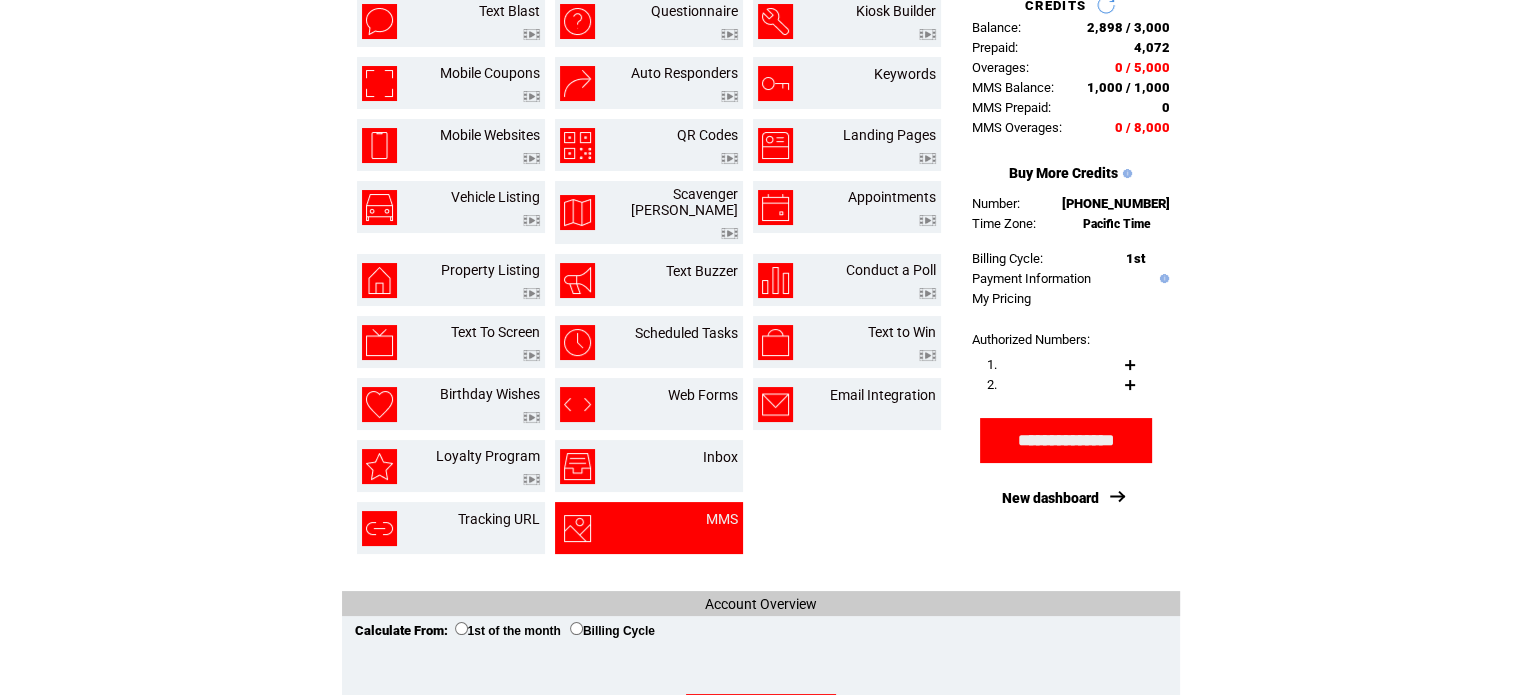 click at bounding box center [722, 530] 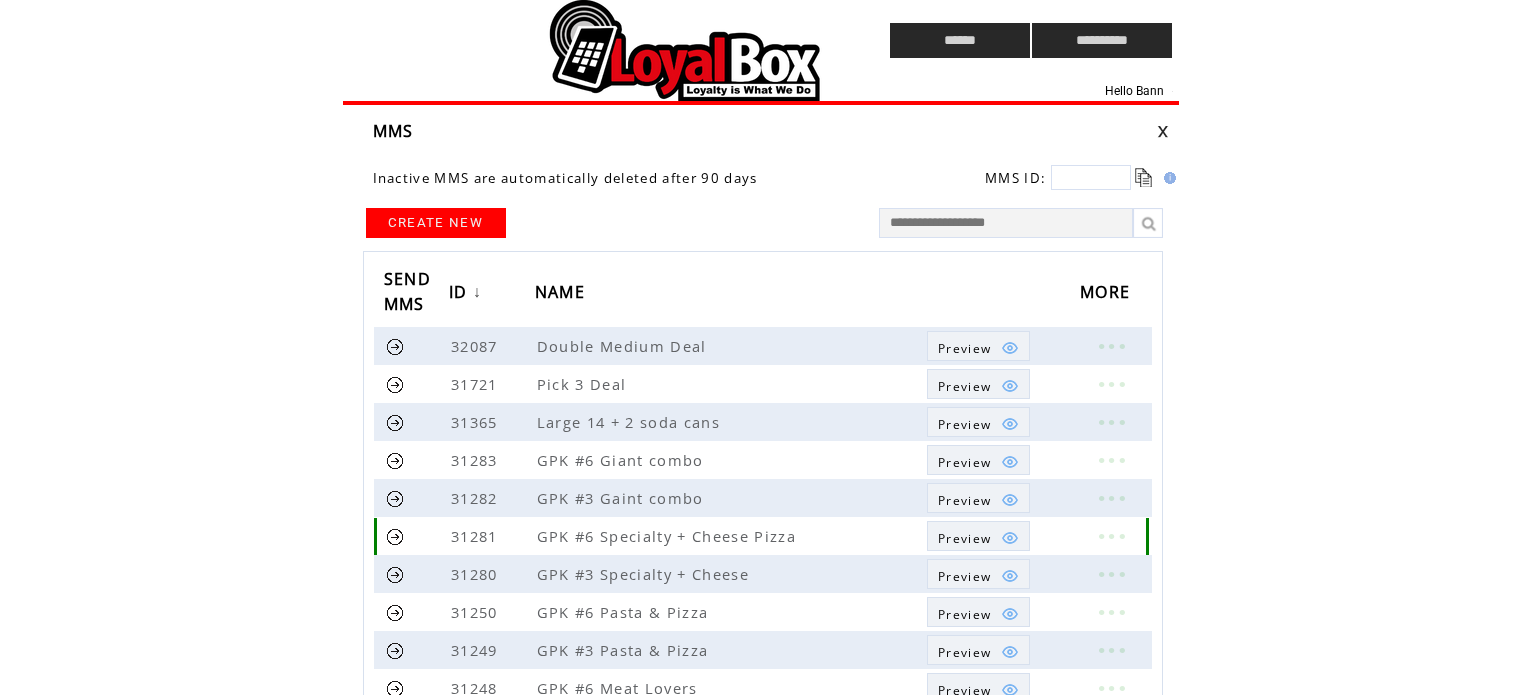 scroll, scrollTop: 0, scrollLeft: 0, axis: both 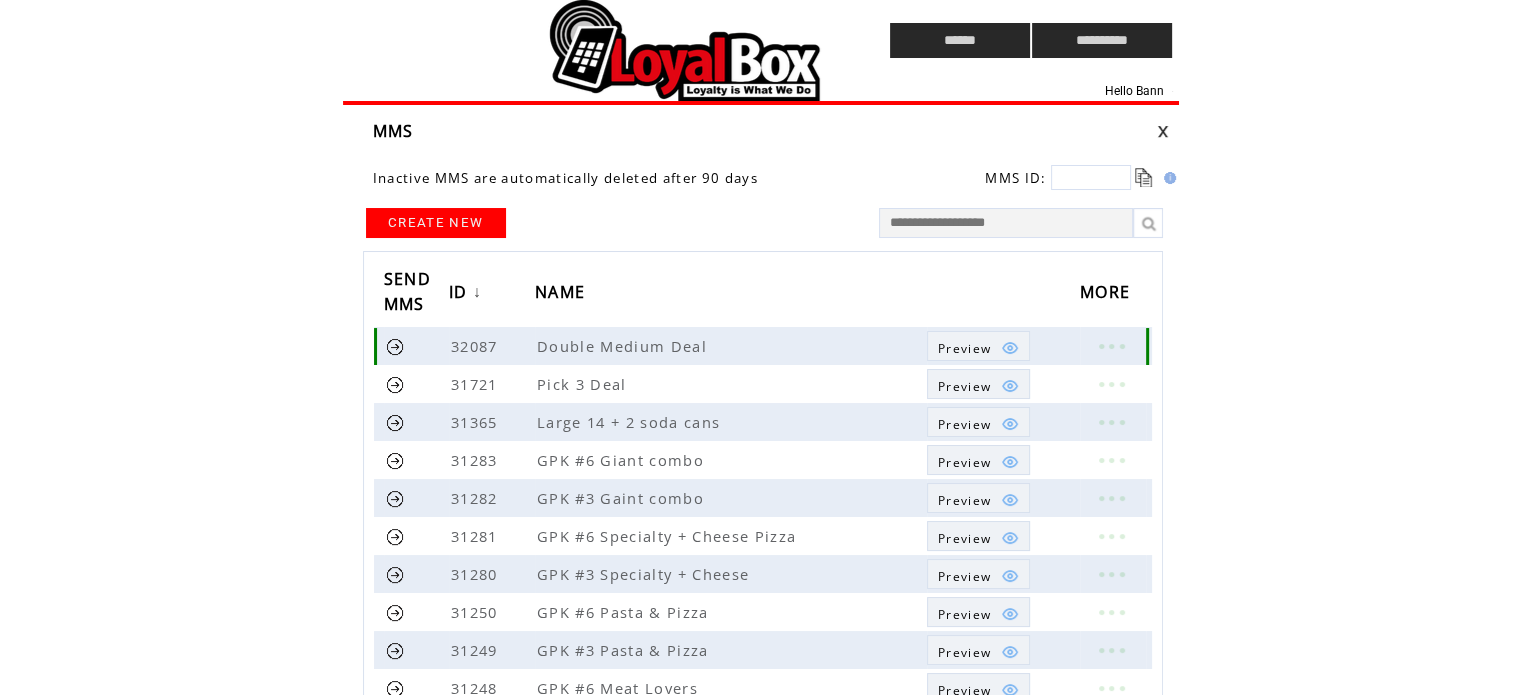 click on "Preview" at bounding box center (964, 348) 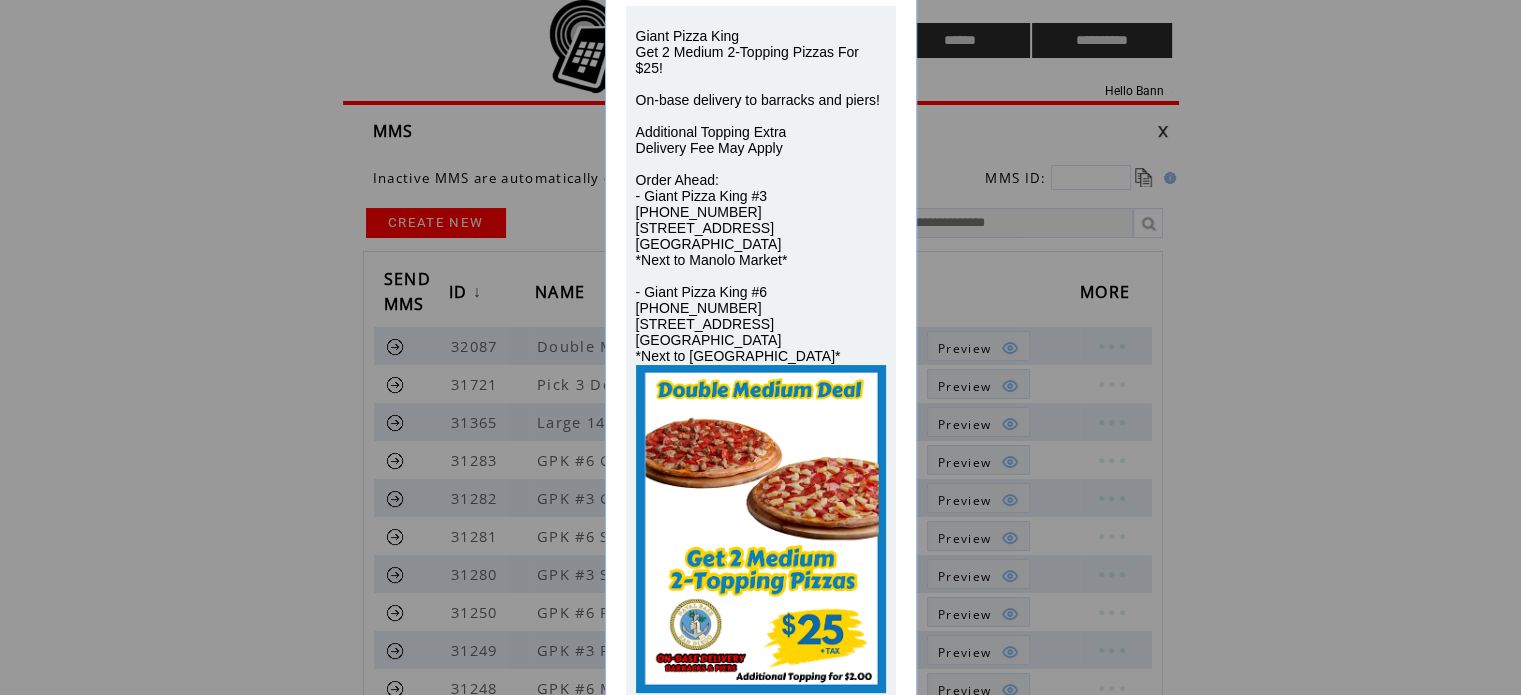 scroll, scrollTop: 228, scrollLeft: 0, axis: vertical 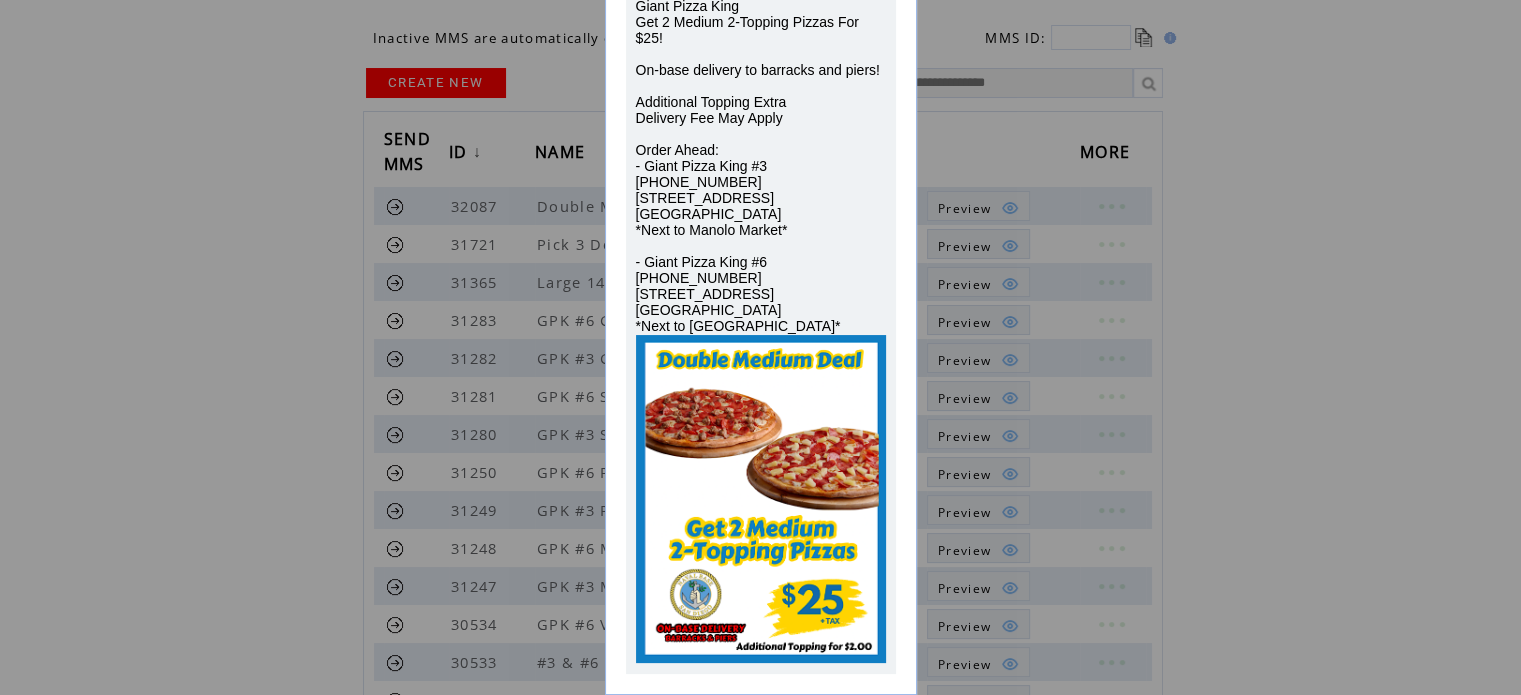 click on "PREVIEW Giant Pizza King Get 2 Medium 2-Topping Pizzas For $25! On-base delivery to barracks and piers! Additional Topping Extra Delivery Fee May Apply Order Ahead: - Giant Pizza King #3  (619) 338-8095 3568 National Ave San Diego, CA 92113 *Next to Manolo Market* - Giant Pizza King #6 (619) 262-4035 1460 S 43rd St San Diego, CA 92113 *Next to Northgate*" at bounding box center (760, 347) 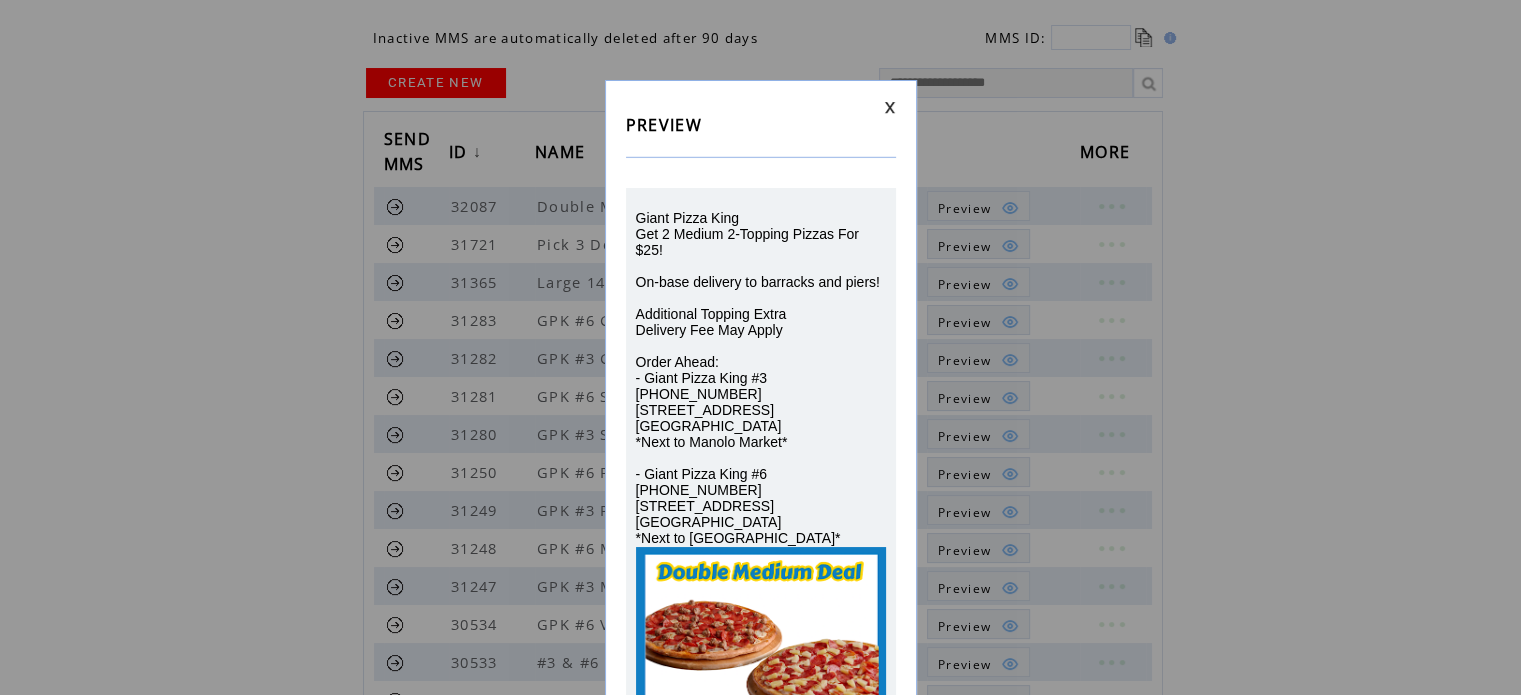 click at bounding box center [890, 107] 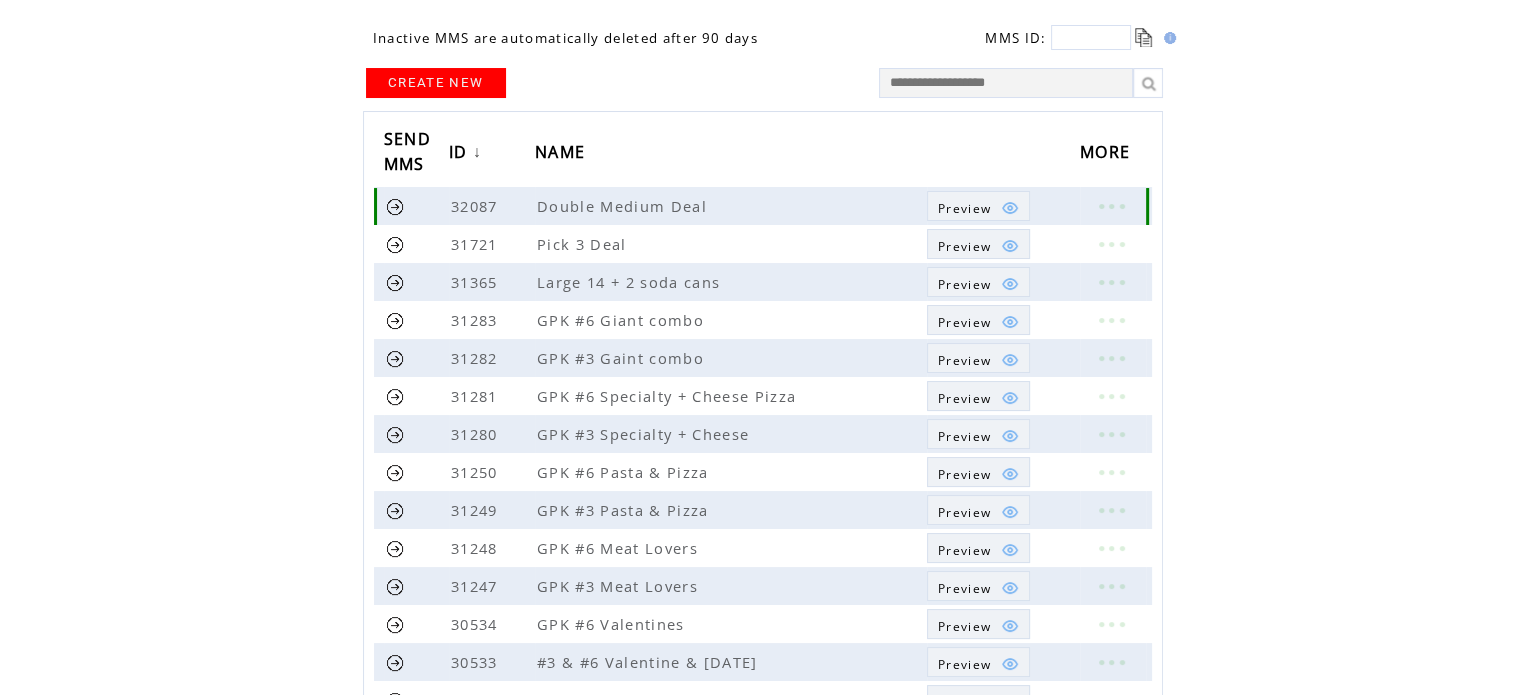 click at bounding box center (395, 206) 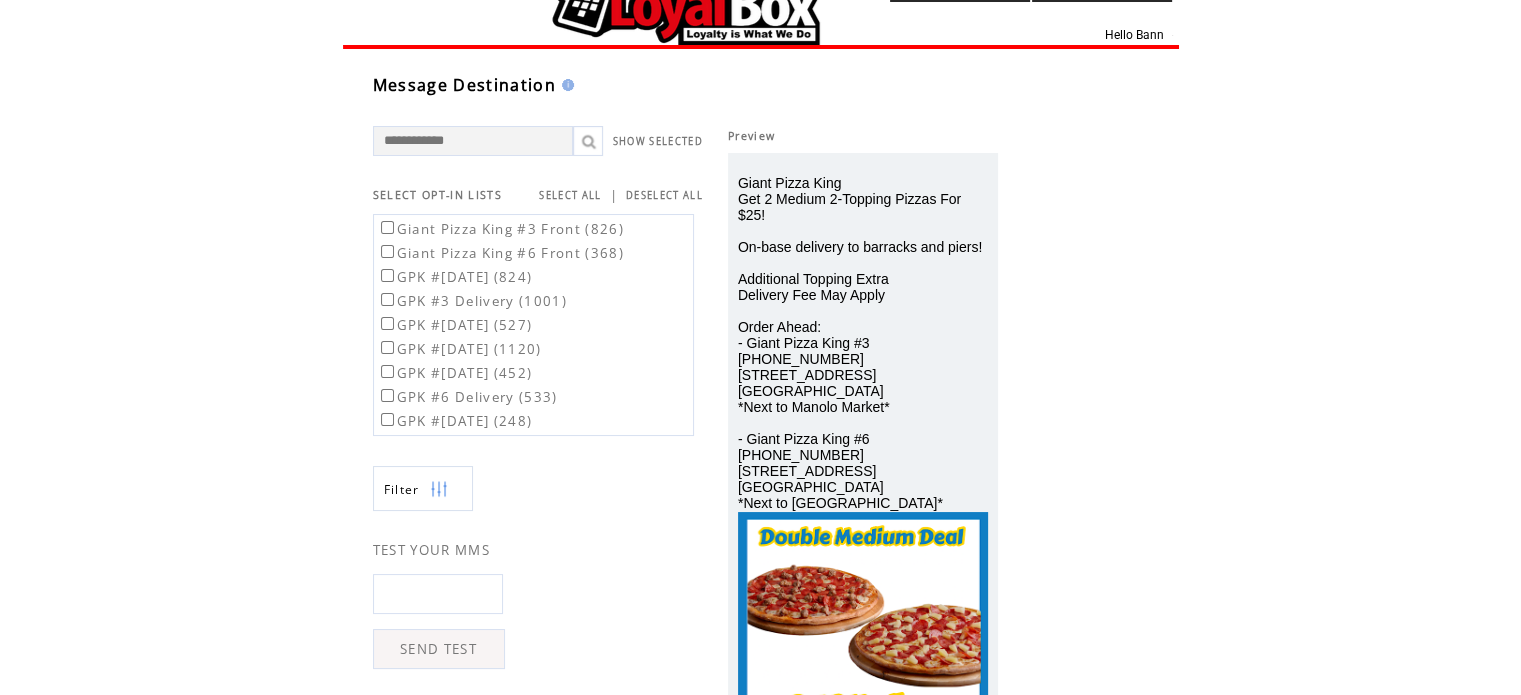 scroll, scrollTop: 56, scrollLeft: 0, axis: vertical 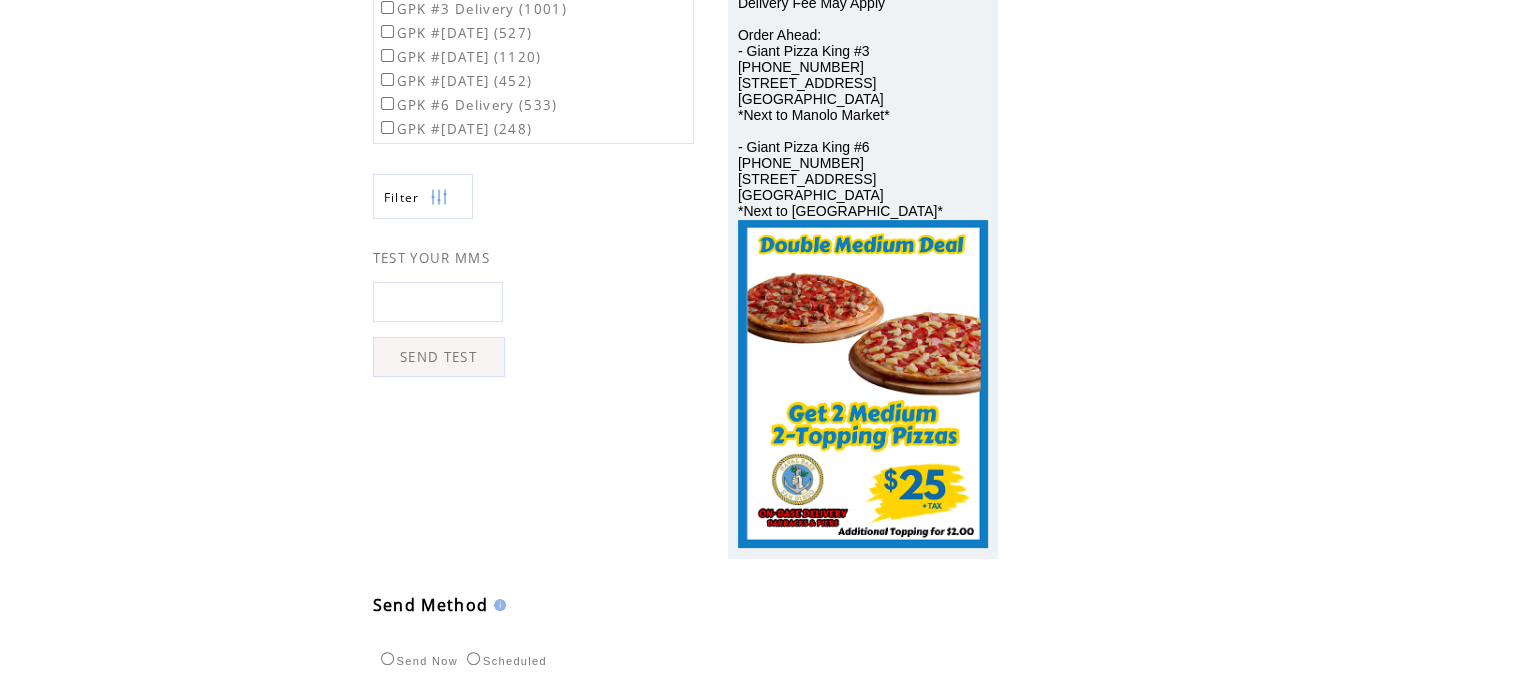 click on "SEND TEST" at bounding box center (439, 357) 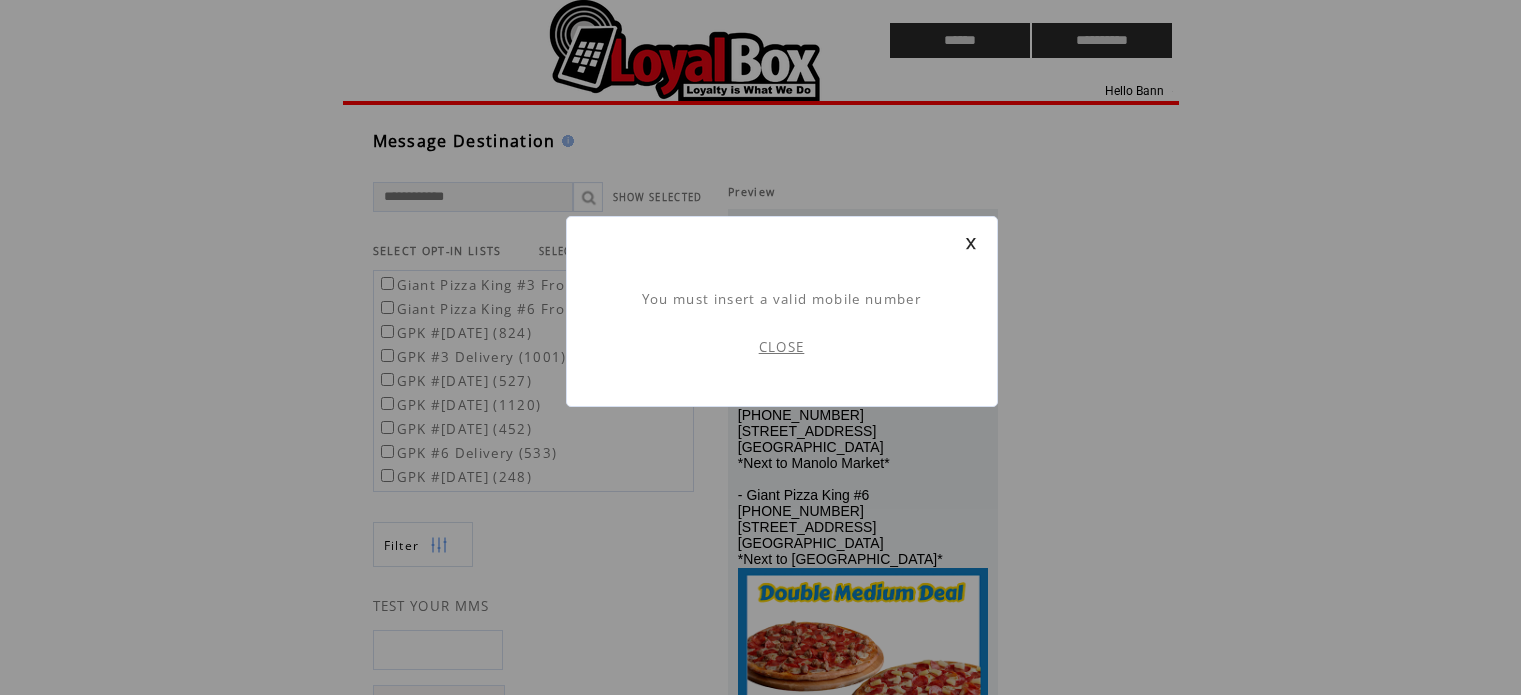 scroll, scrollTop: 0, scrollLeft: 0, axis: both 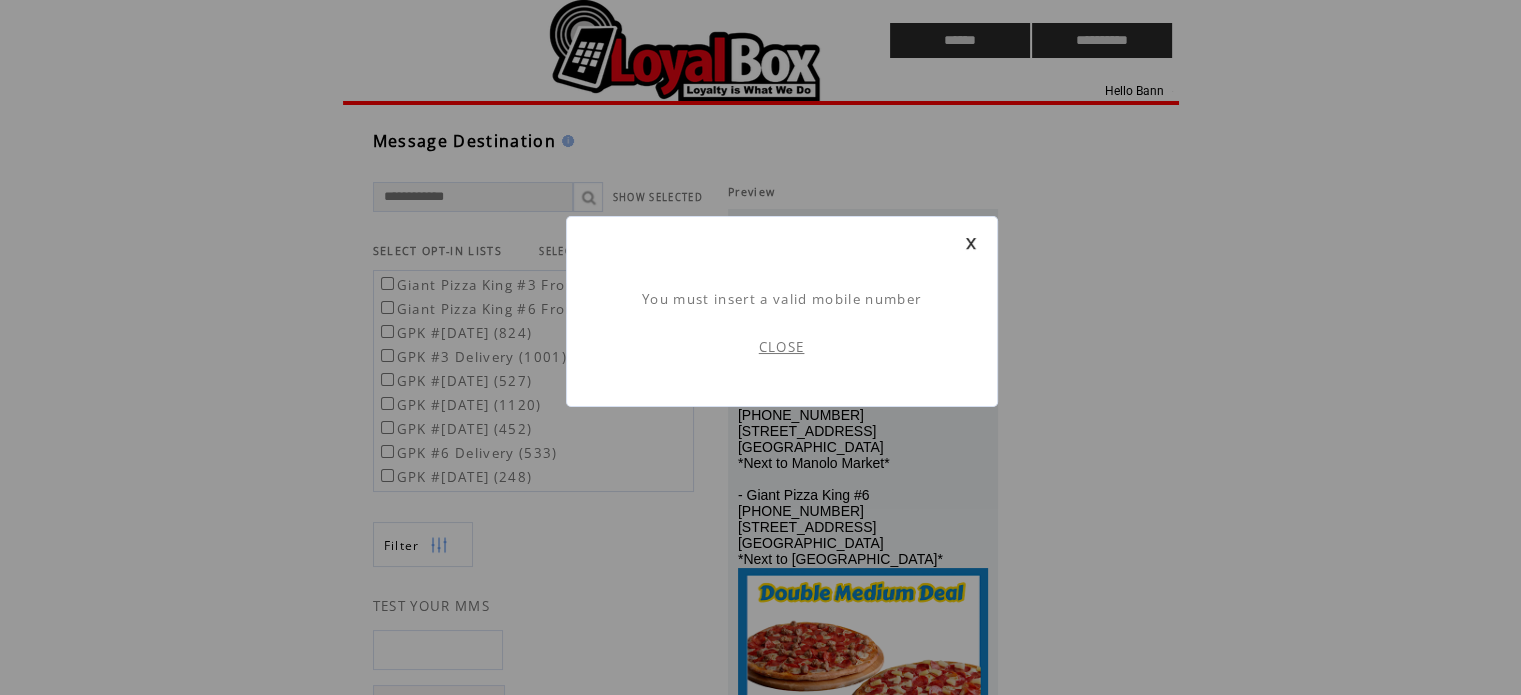 click on "CLOSE" at bounding box center [782, 347] 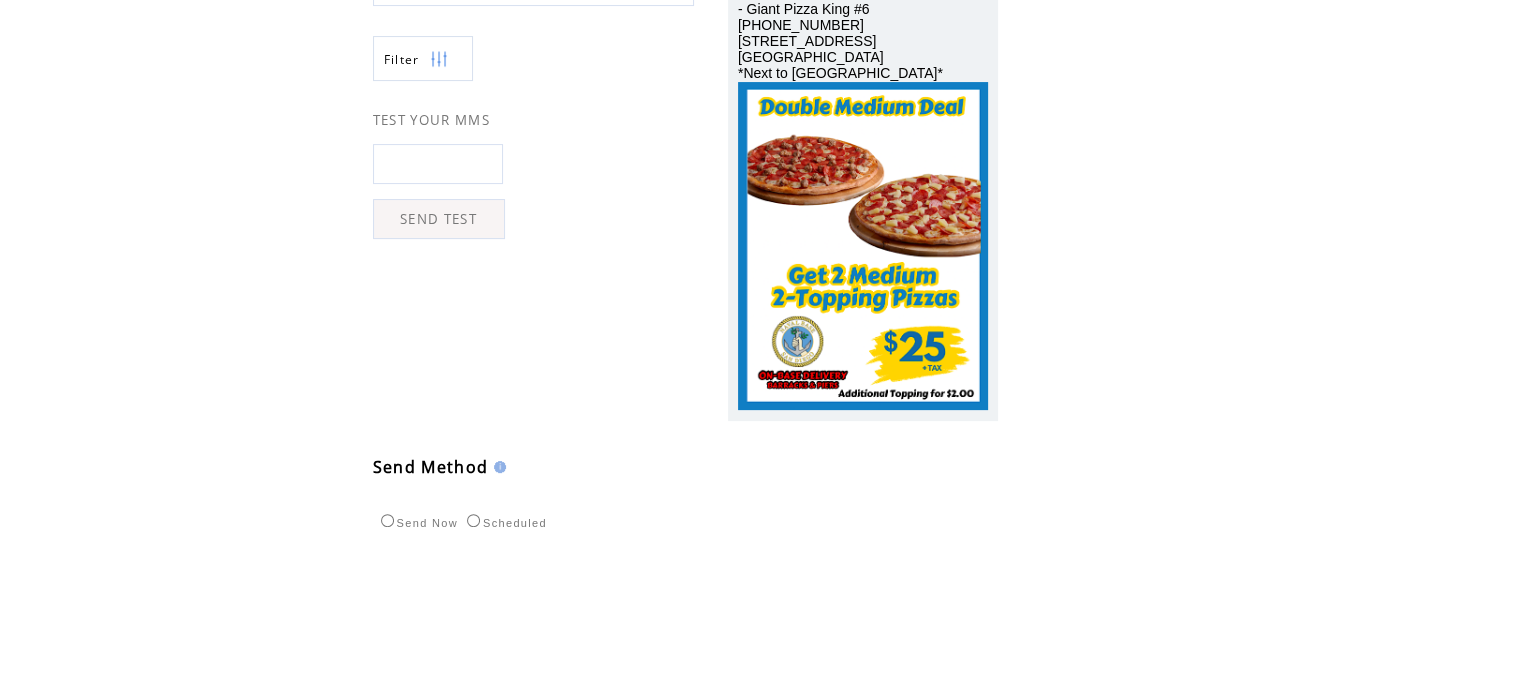 scroll, scrollTop: 755, scrollLeft: 0, axis: vertical 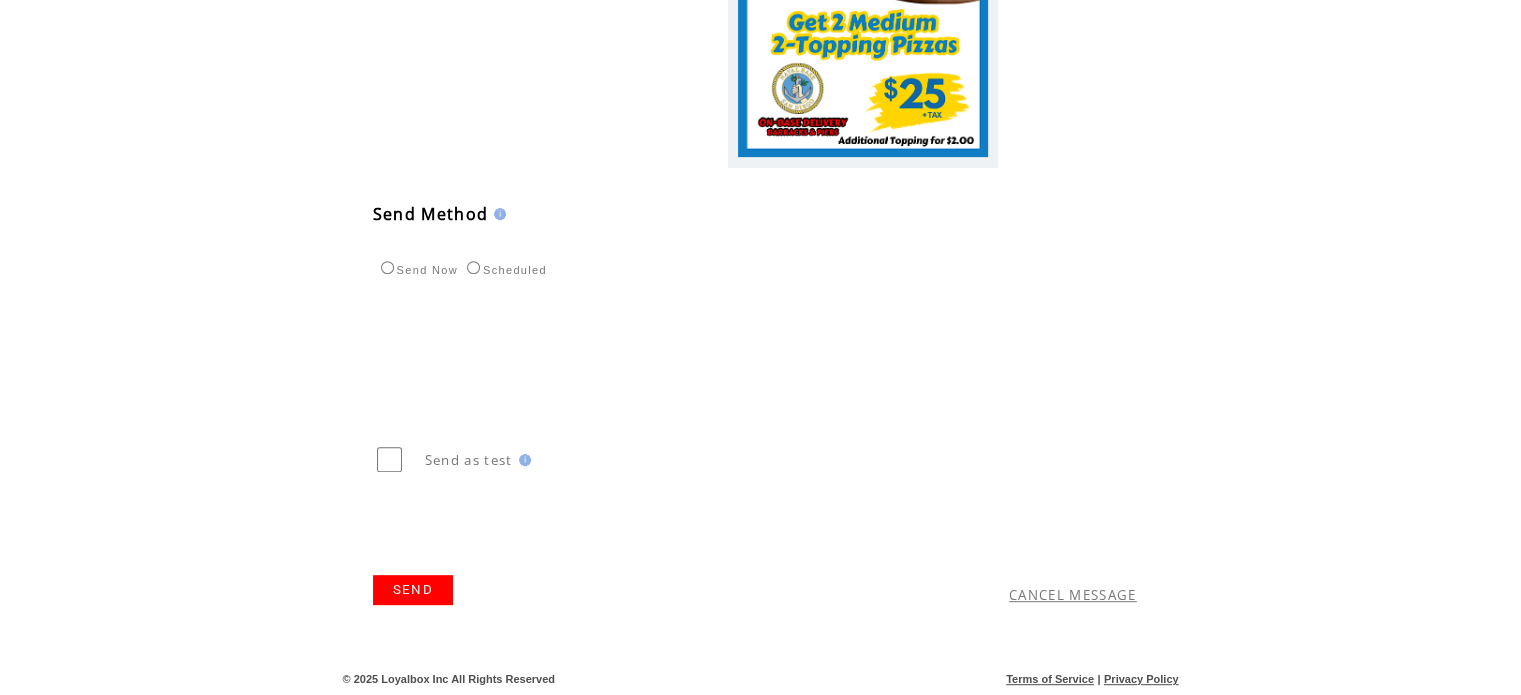 click on "SEND" at bounding box center (413, 590) 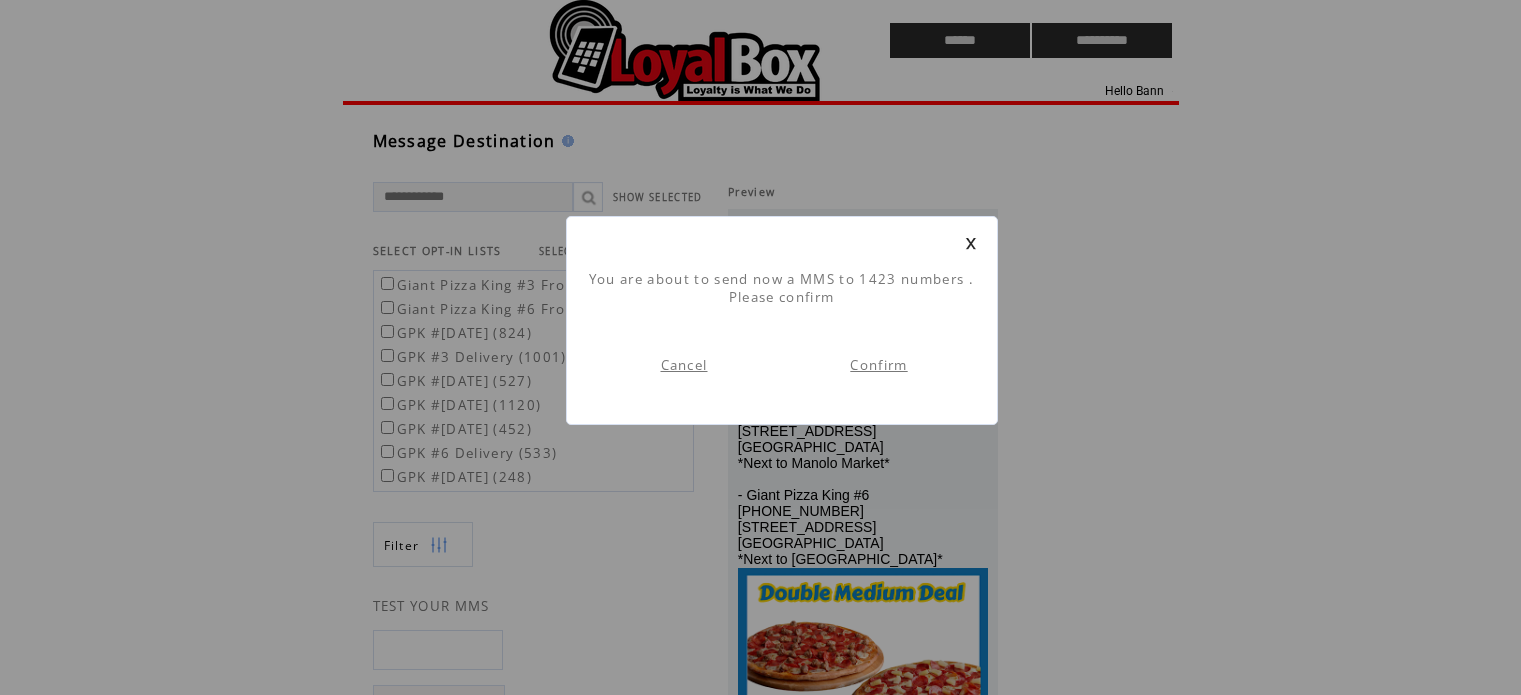 scroll, scrollTop: 0, scrollLeft: 0, axis: both 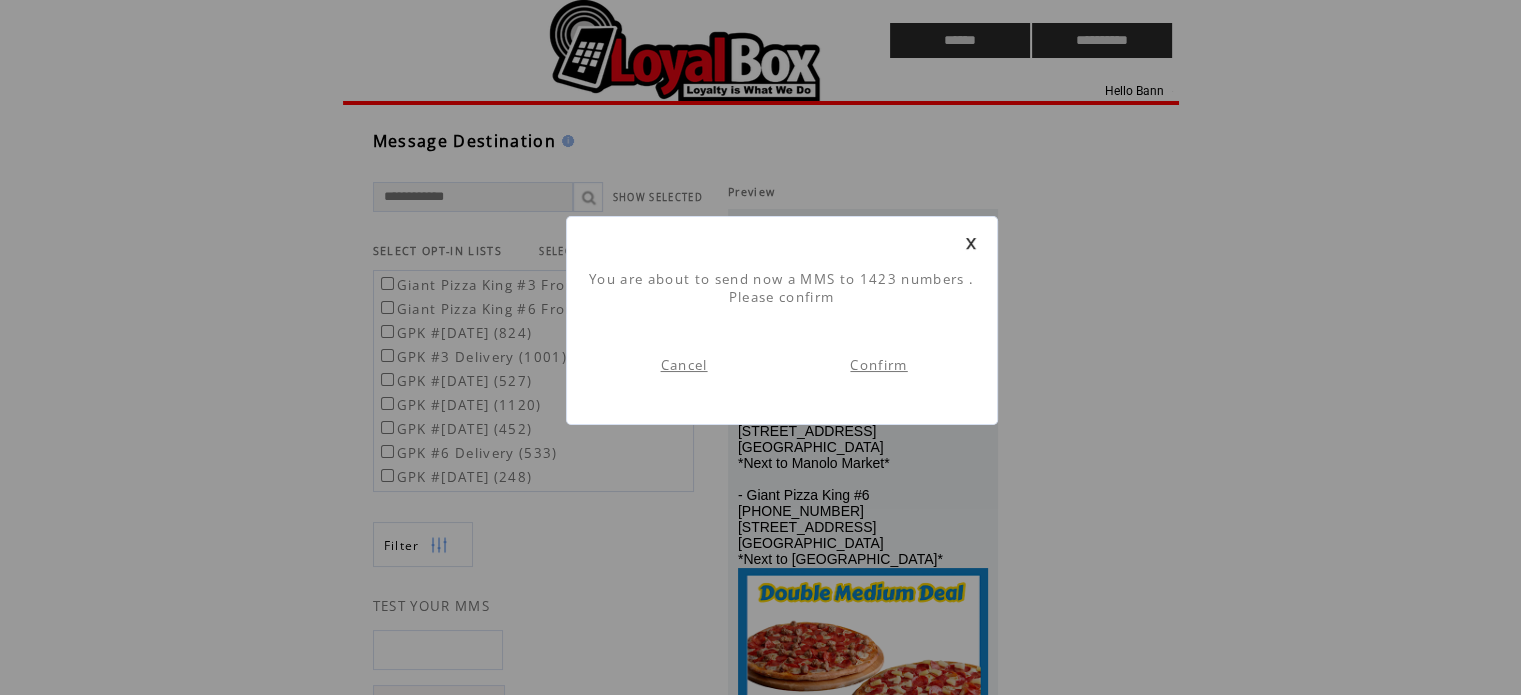 click on "Confirm" at bounding box center (878, 365) 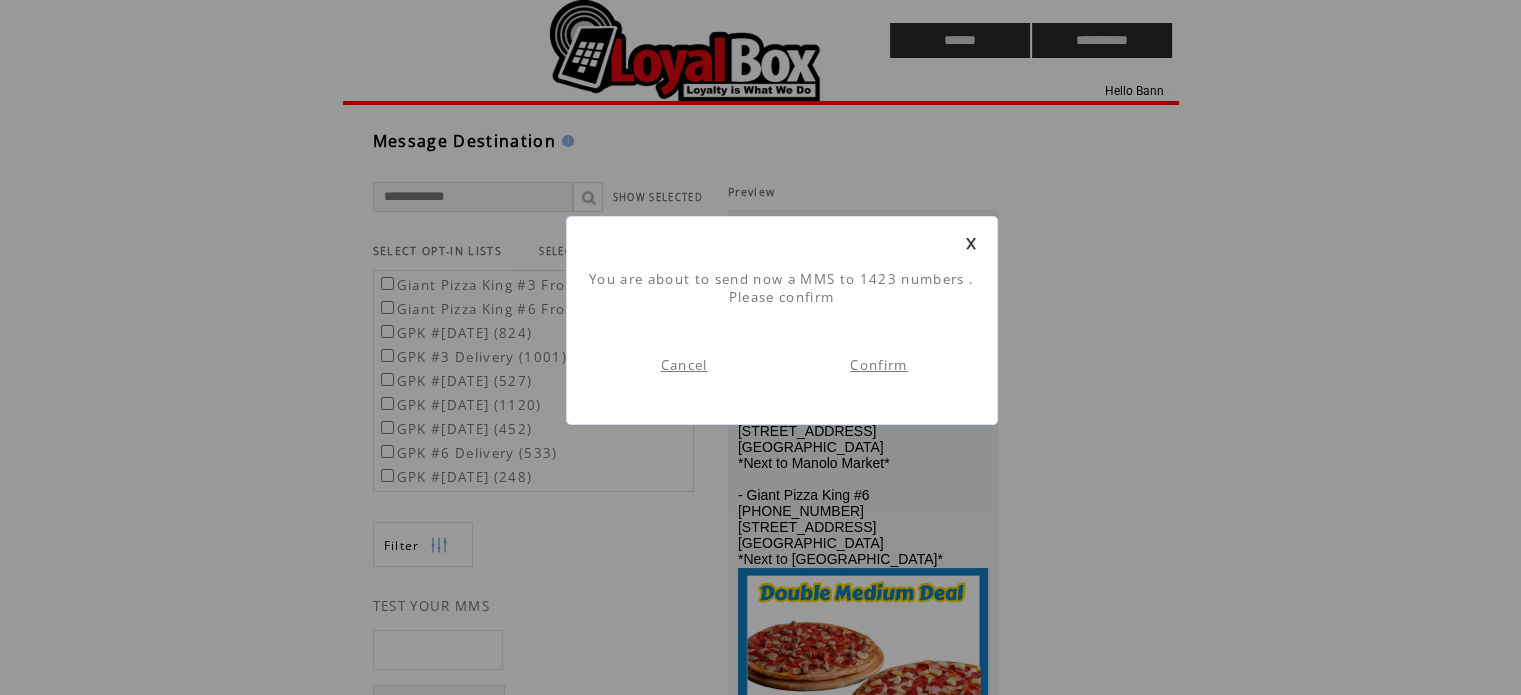 scroll, scrollTop: 0, scrollLeft: 0, axis: both 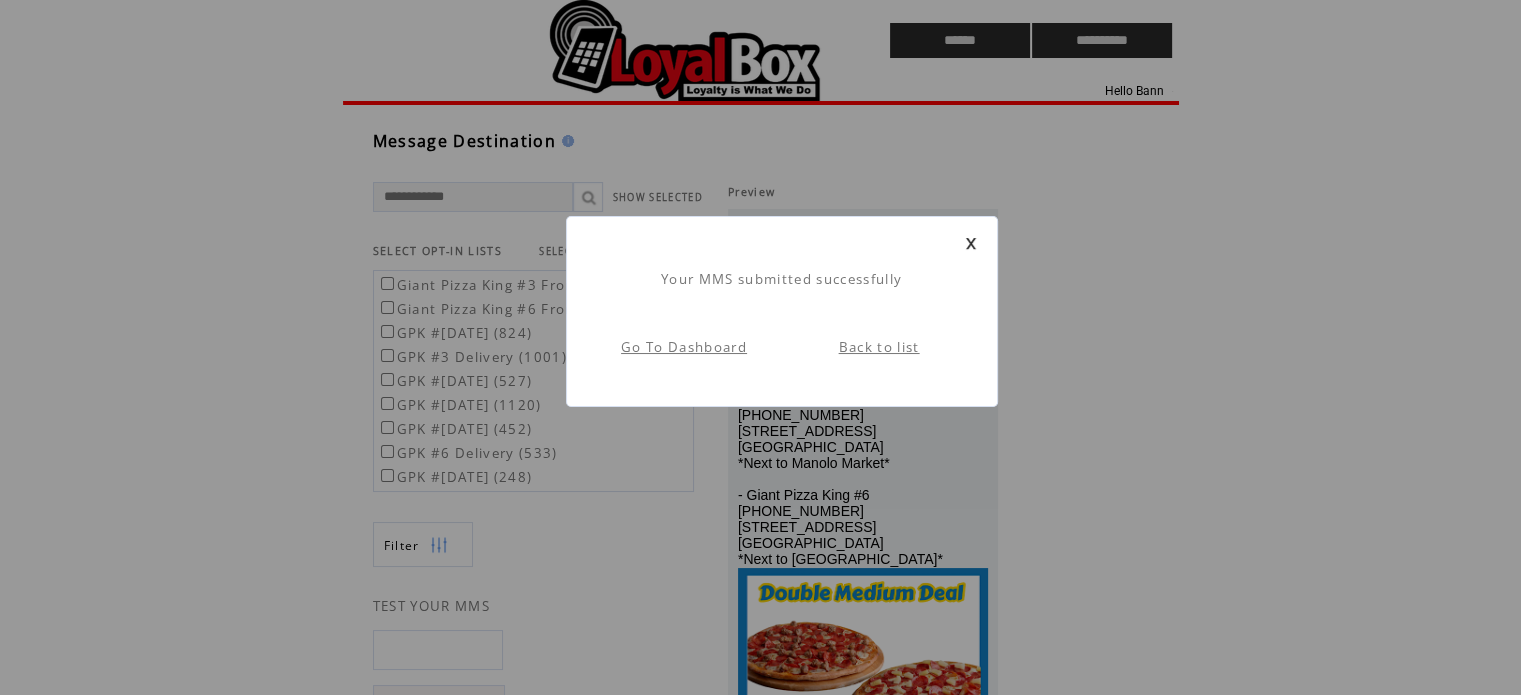click on "Back to list" at bounding box center [879, 347] 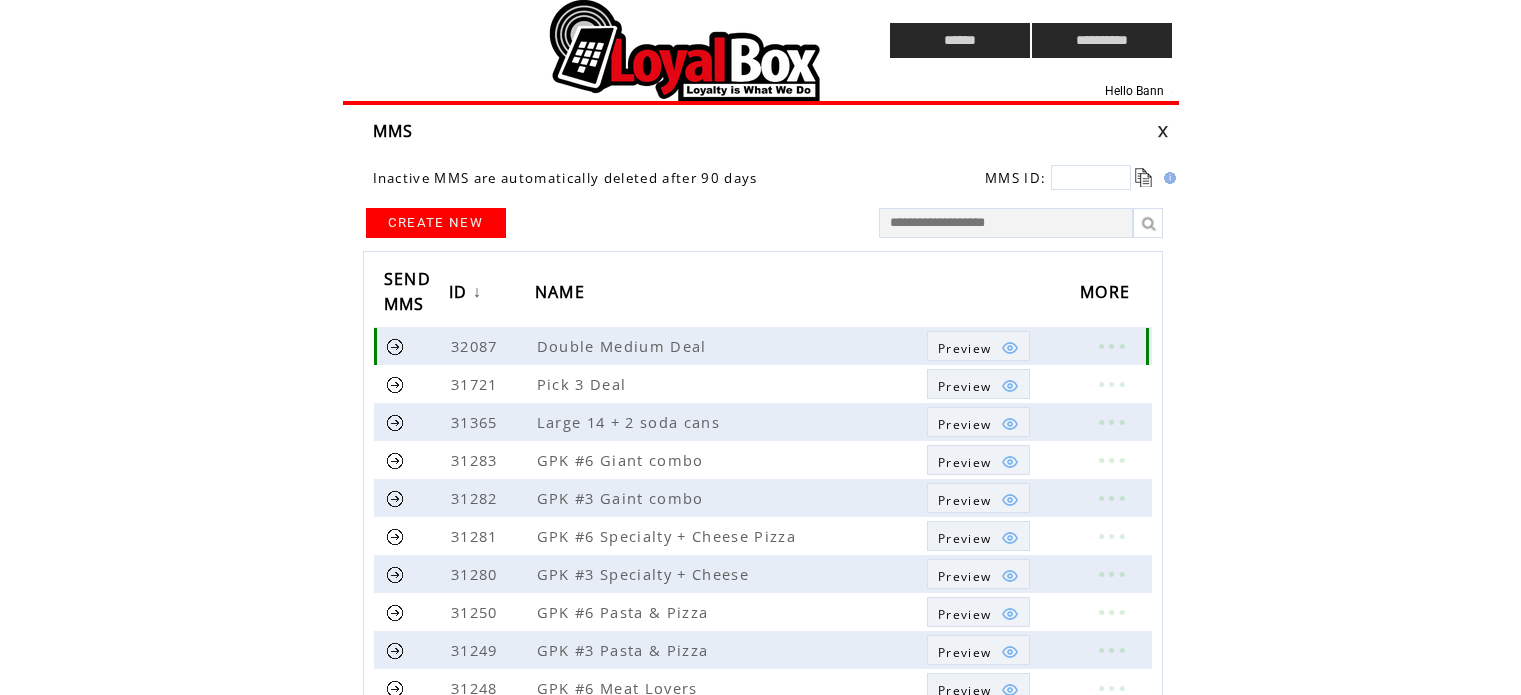scroll, scrollTop: 0, scrollLeft: 0, axis: both 